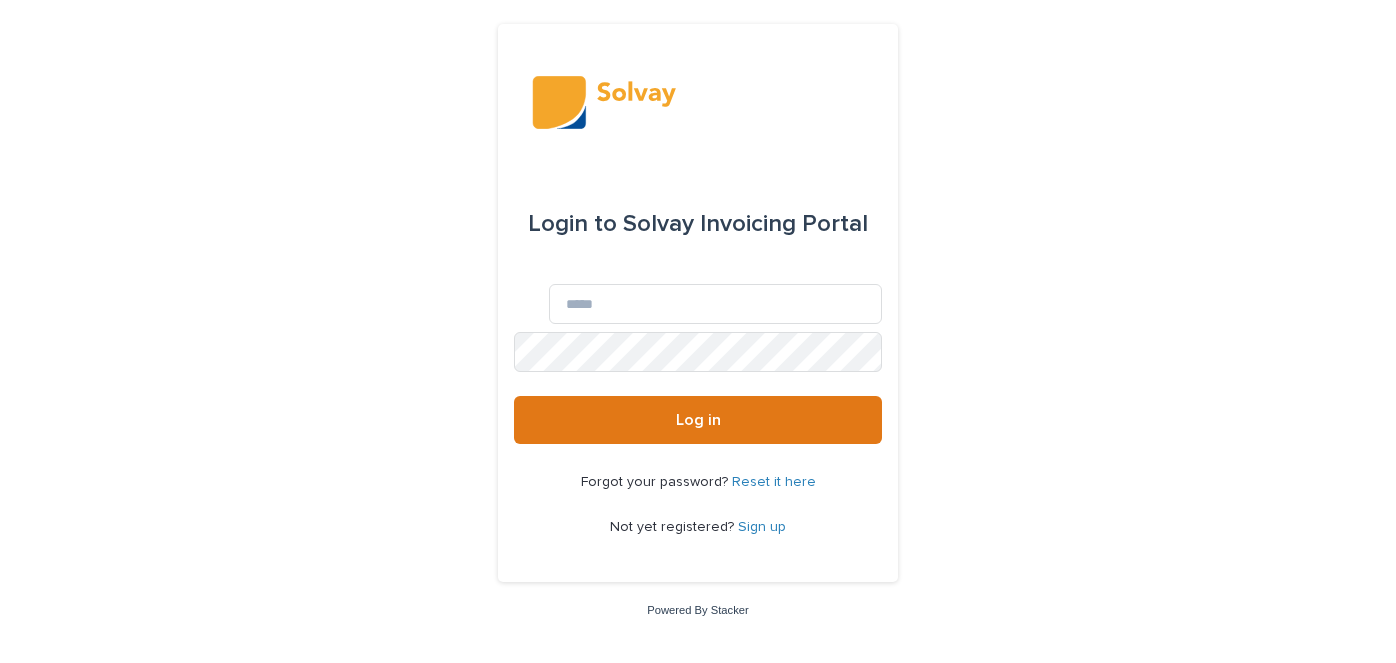 scroll, scrollTop: 0, scrollLeft: 0, axis: both 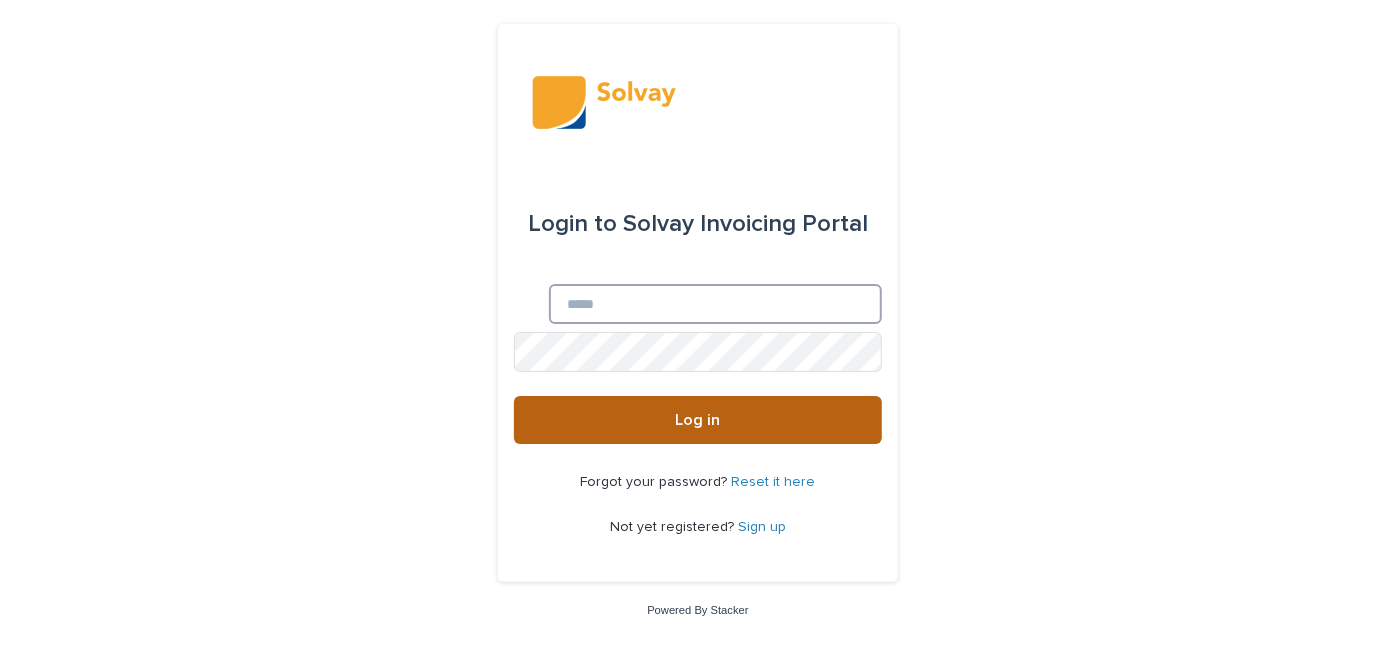 type on "**********" 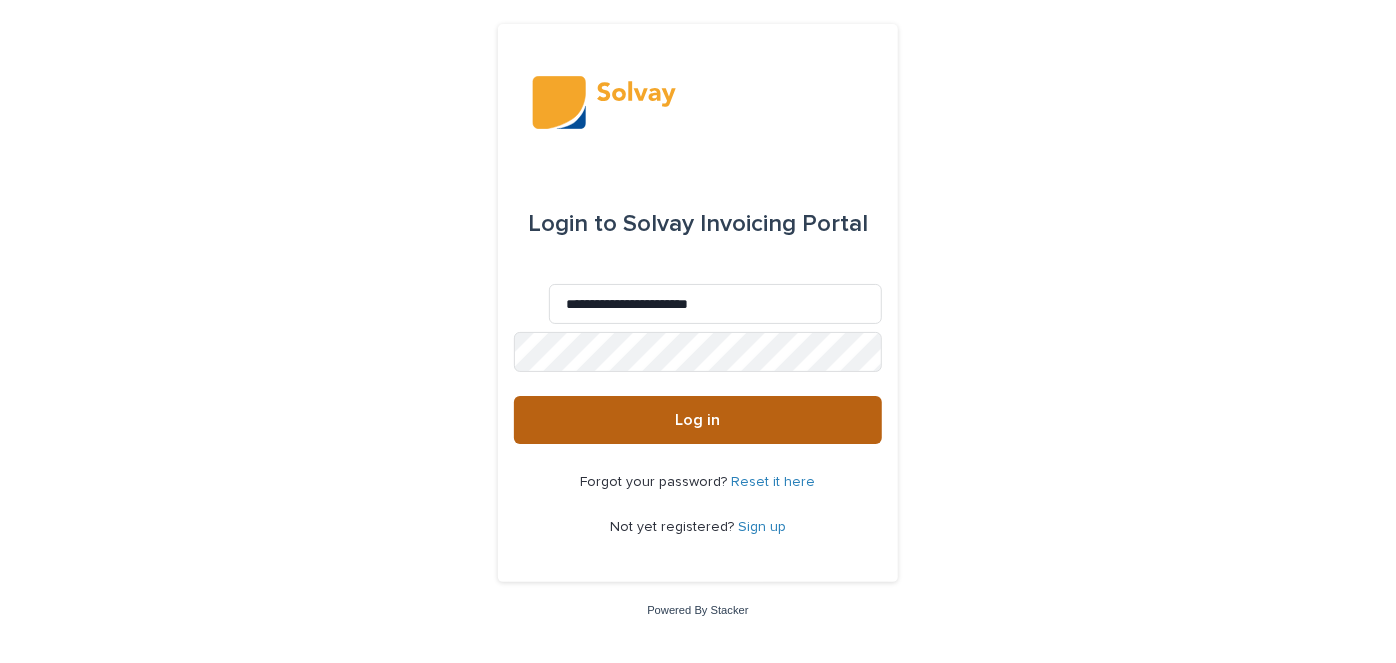 click on "Log in" at bounding box center (698, 420) 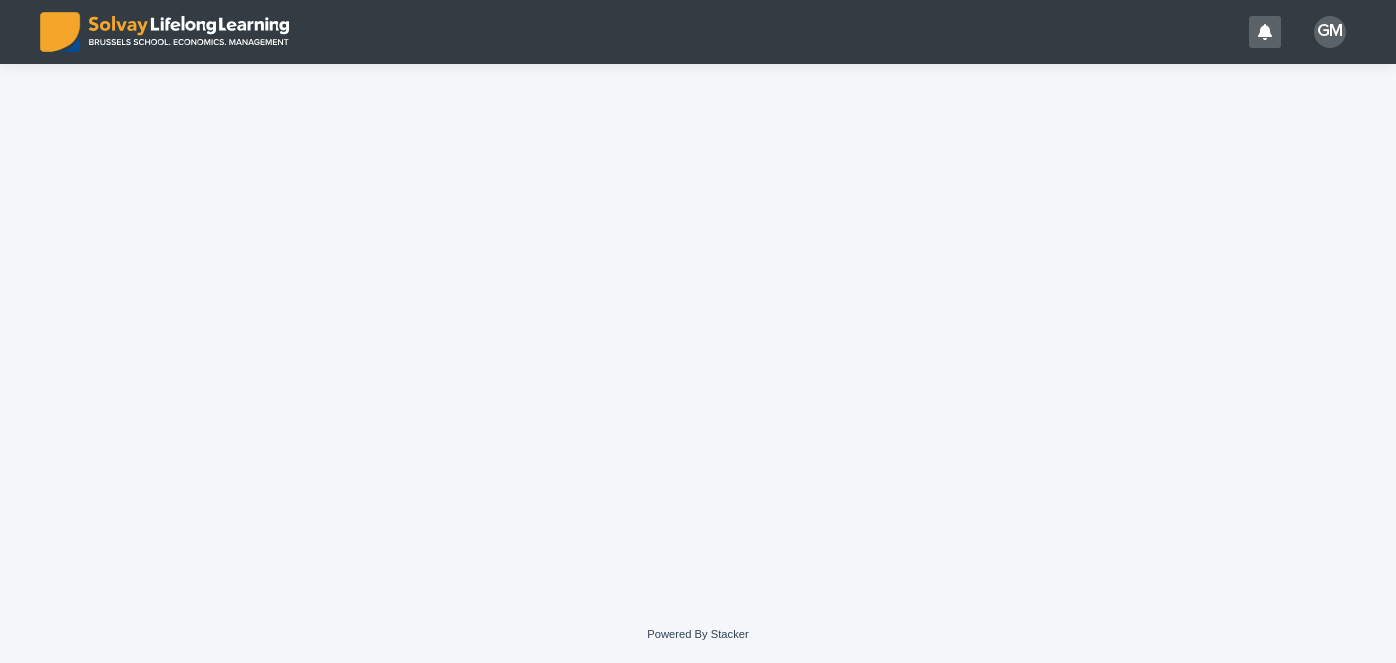 scroll, scrollTop: 0, scrollLeft: 0, axis: both 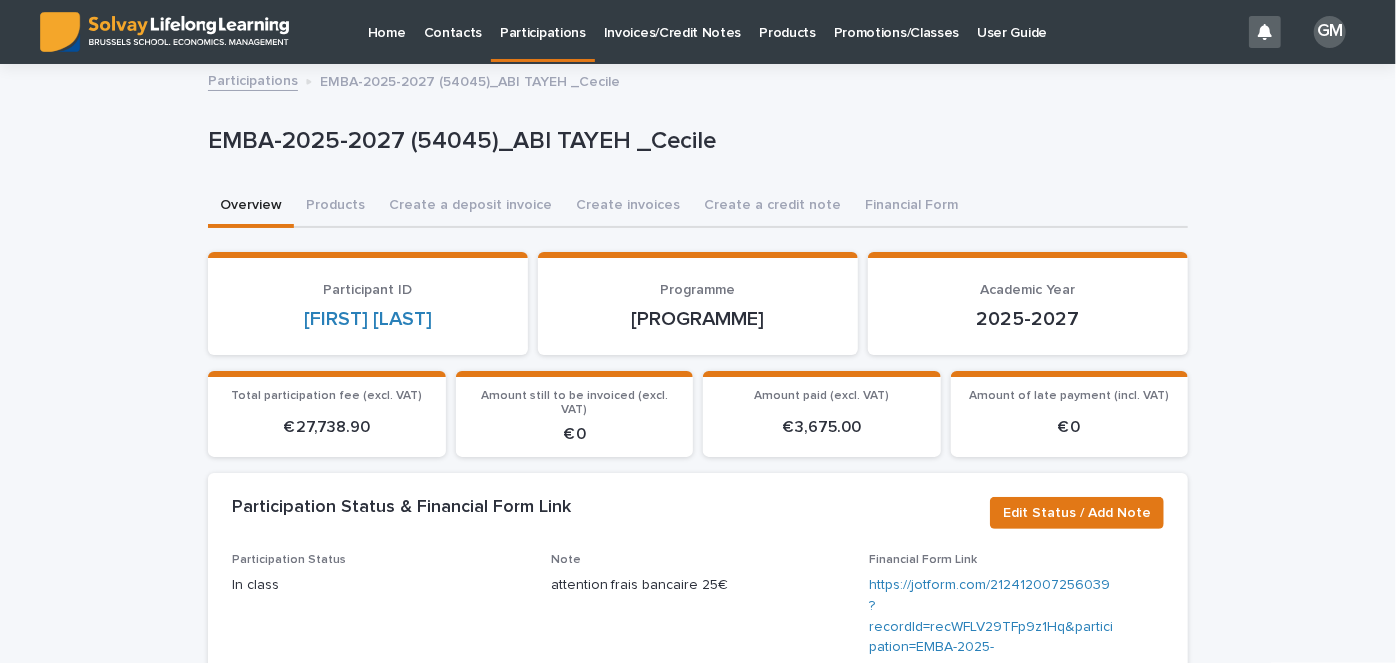 click on "Invoices/Credit Notes" at bounding box center [673, 21] 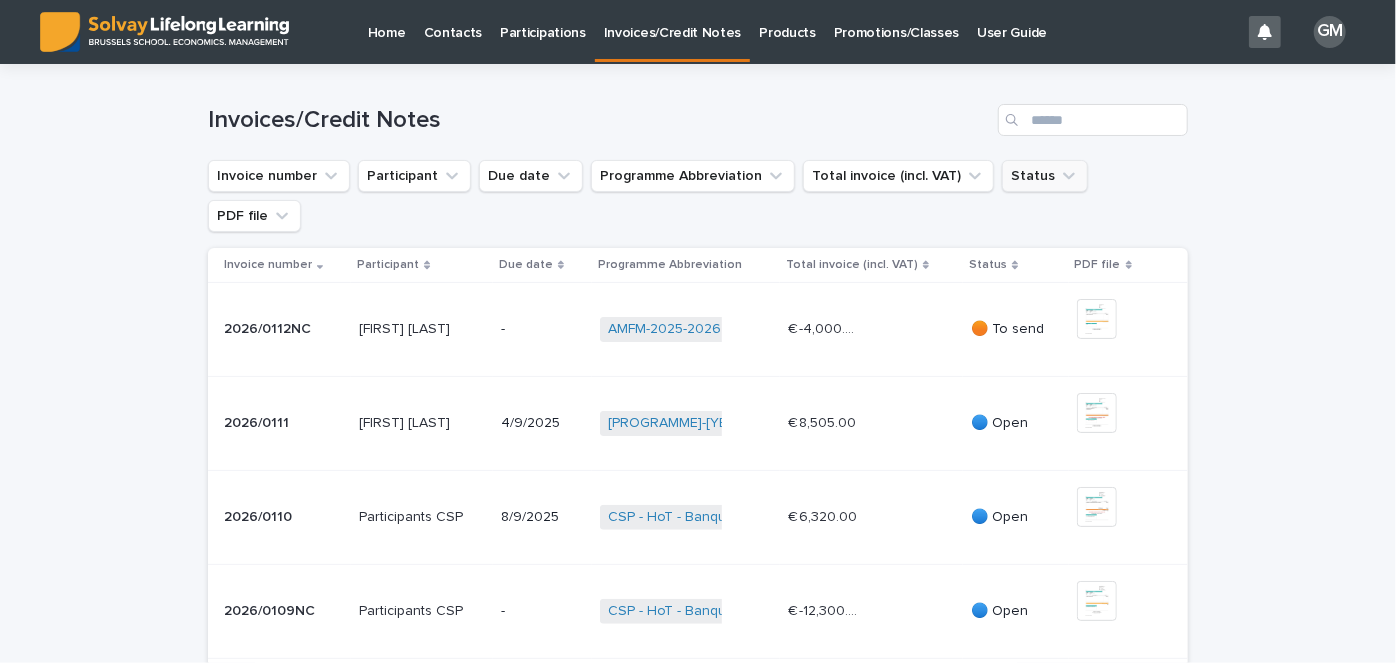 click on "Status" at bounding box center [1045, 176] 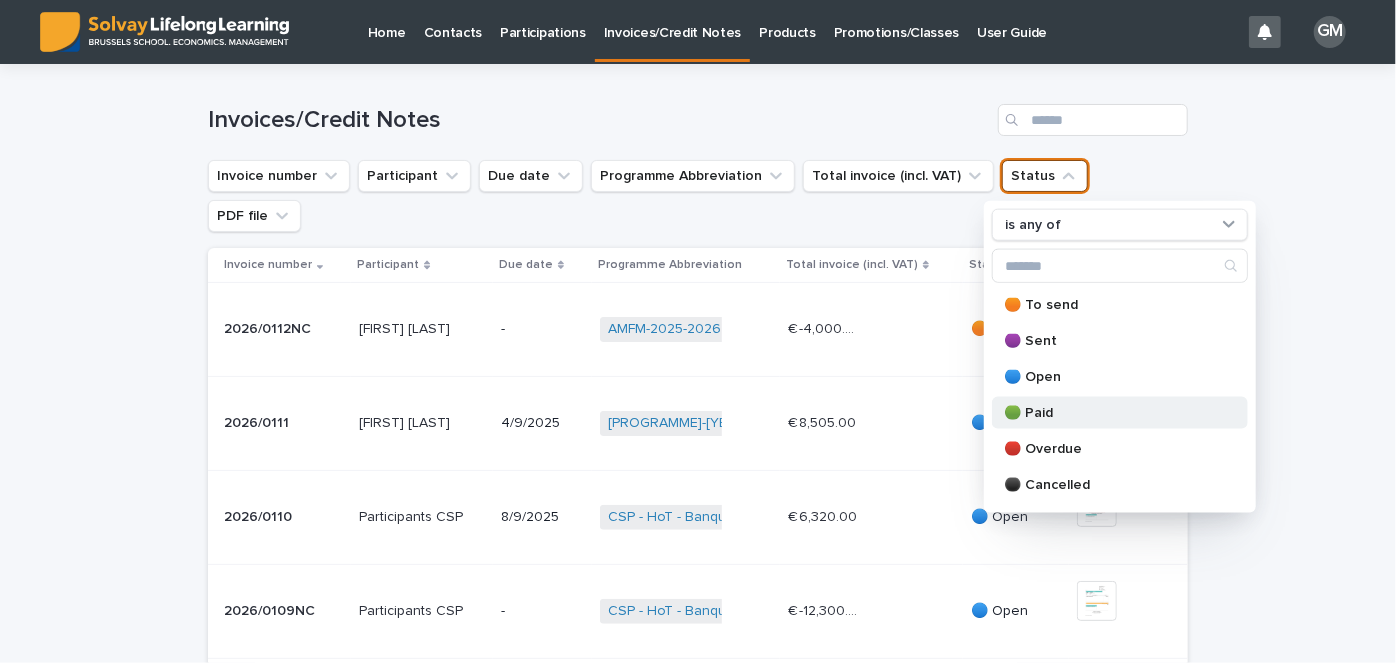 click on "🟢 Paid" at bounding box center (1110, 413) 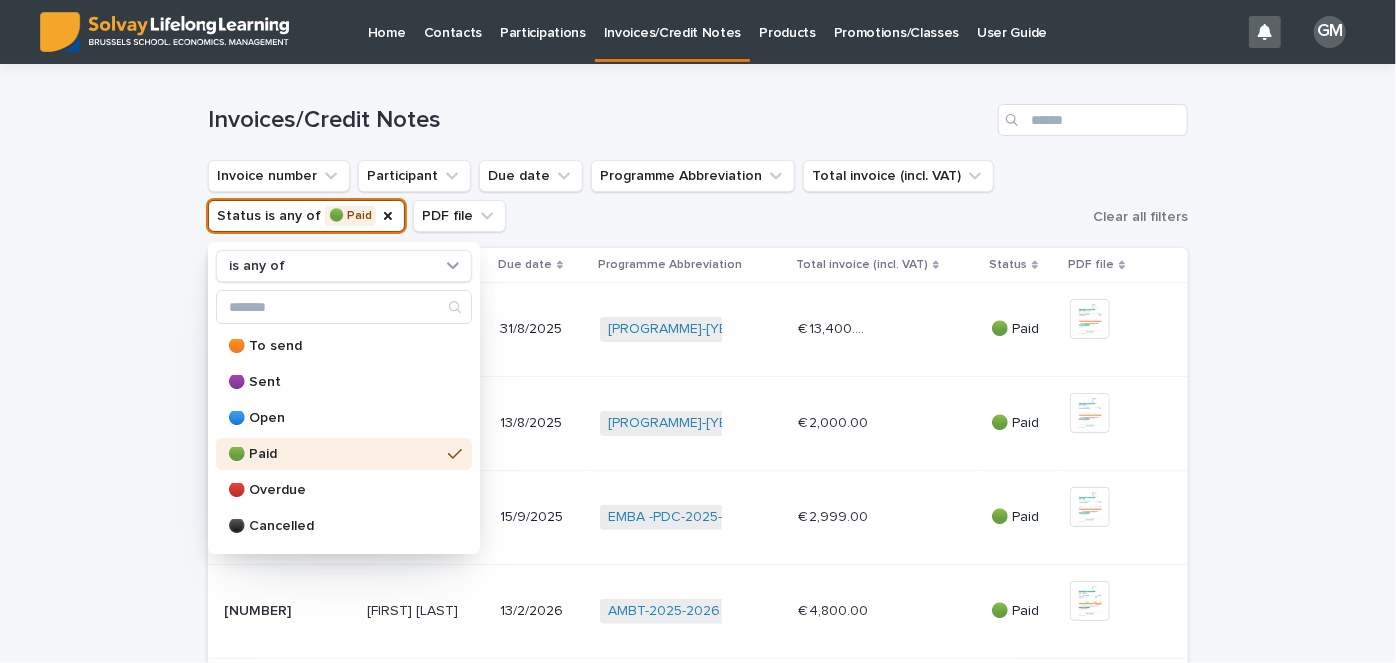 click on "Loading... Saving… Loading... Saving… Invoices/Credit Notes Invoice number Participant Due date Programme Abbreviation Total invoice (incl. VAT) Status is any of 🟢 Paid is any of 🟠 To send 🟣 Sent 🔵 Open 🟢 Paid 🔴 Overdue ⚫ Cancelled 🟡 Overpaid 🟤 Partially paid PDF file Clear all filters Invoice number Participant Due date Programme Abbreviation Total invoice (incl. VAT) Status PDF file [NUMBER] [NUMBER]   [FIRST] [LAST] [FIRST] [LAST]   [DATE] [PROGRAMME]-[YEAR] ([ID])   + 0 € [AMOUNT] € [AMOUNT]   🟢 Paid + 0 This file cannot be opened Download File [NUMBER] [NUMBER]   [FIRST] [LAST] [FIRST] [LAST]   [DATE] [PROGRAMME]-[YEAR] ([ID])   + 0 € [AMOUNT] € [AMOUNT]   🟢 Paid + 0 This file cannot be opened Download File [NUMBER] [NUMBER]   [FIRST] [LAST] [FIRST] [LAST]   [DATE] [PROGRAMME]-[YEAR] ([ID])   + 0 € [AMOUNT] € [AMOUNT]   🟢 Paid + 0 This file cannot be opened Download File [NUMBER] [NUMBER]   [FIRST] [LAST] [FIRST] [LAST]" at bounding box center [698, 727] 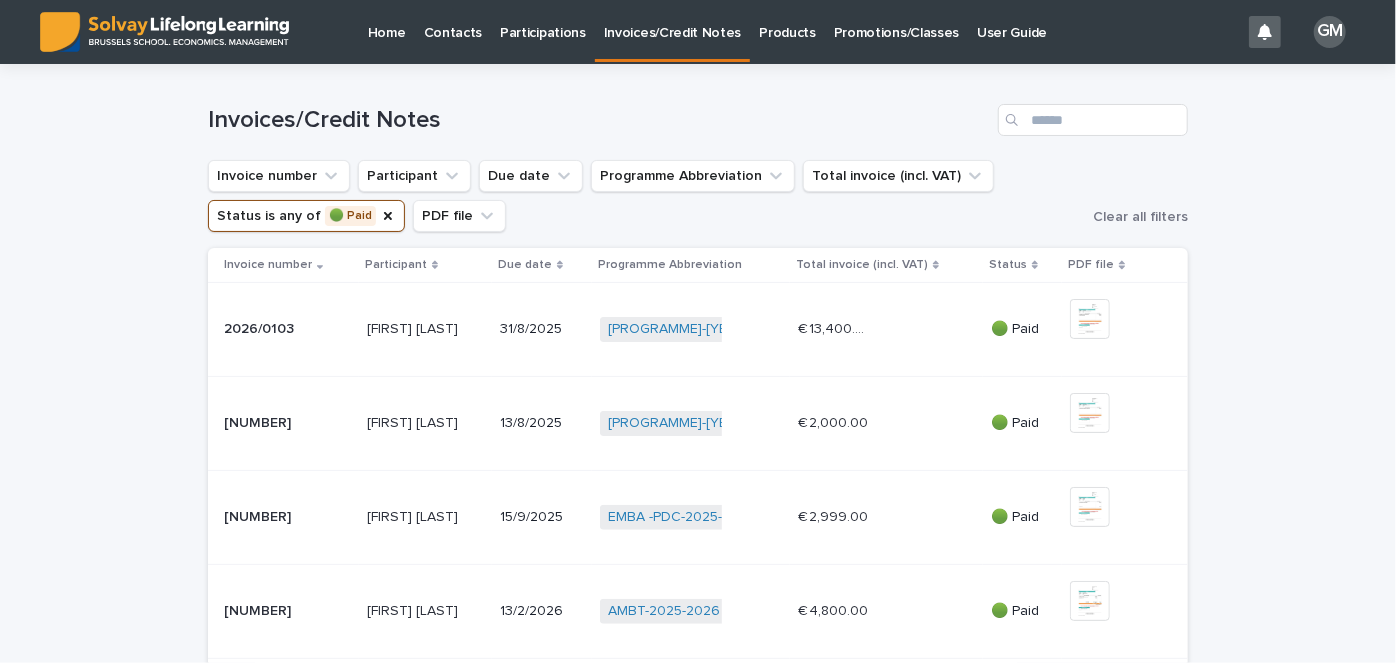 click on "Participations" at bounding box center (543, 21) 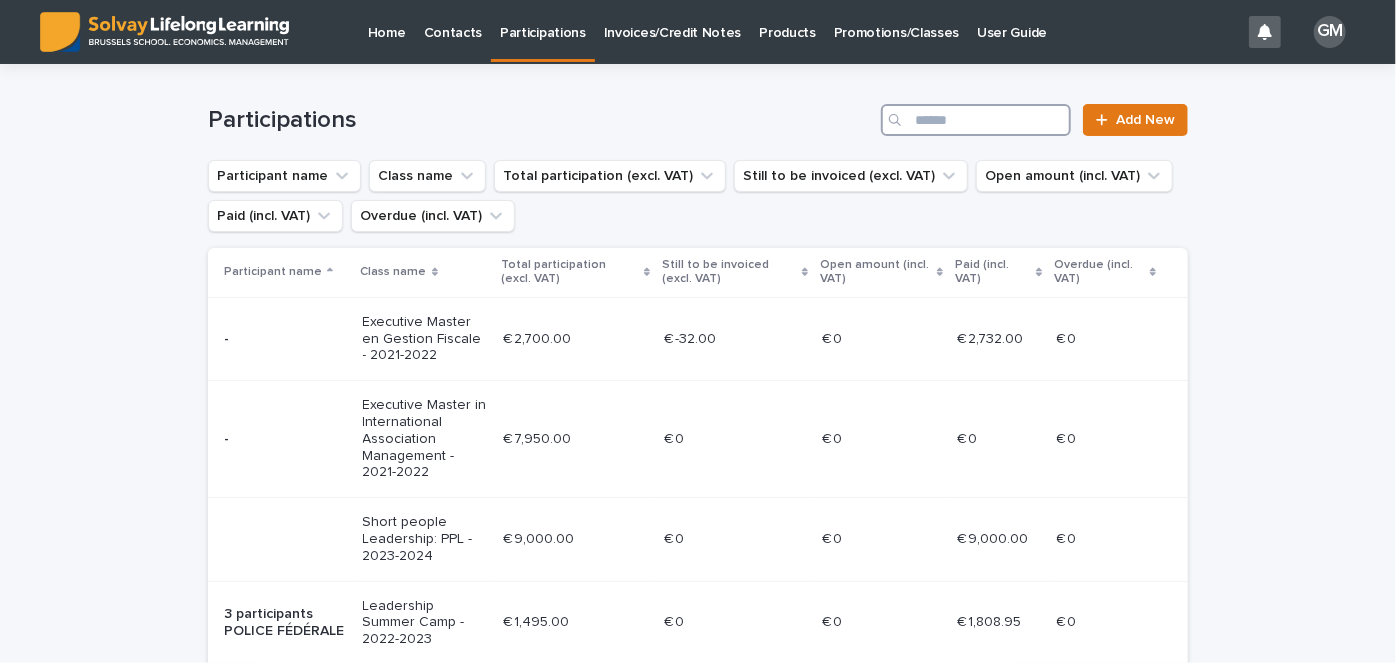 click at bounding box center [976, 120] 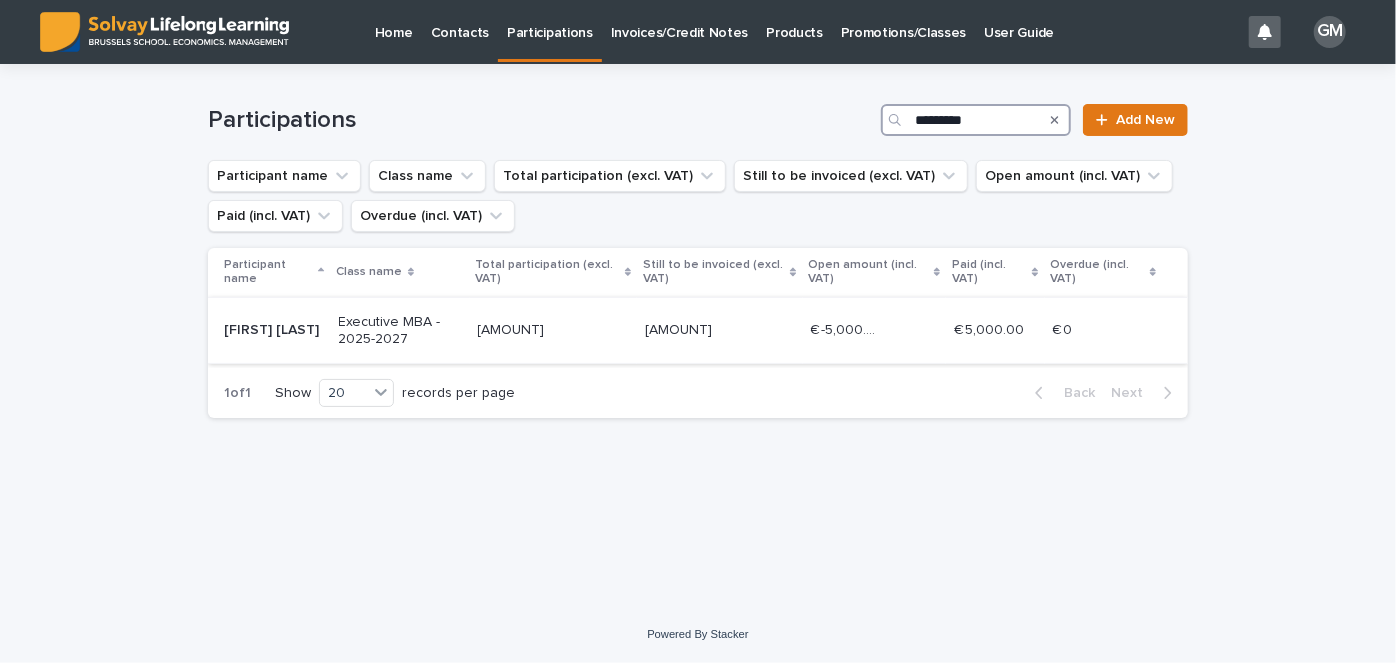 type on "*********" 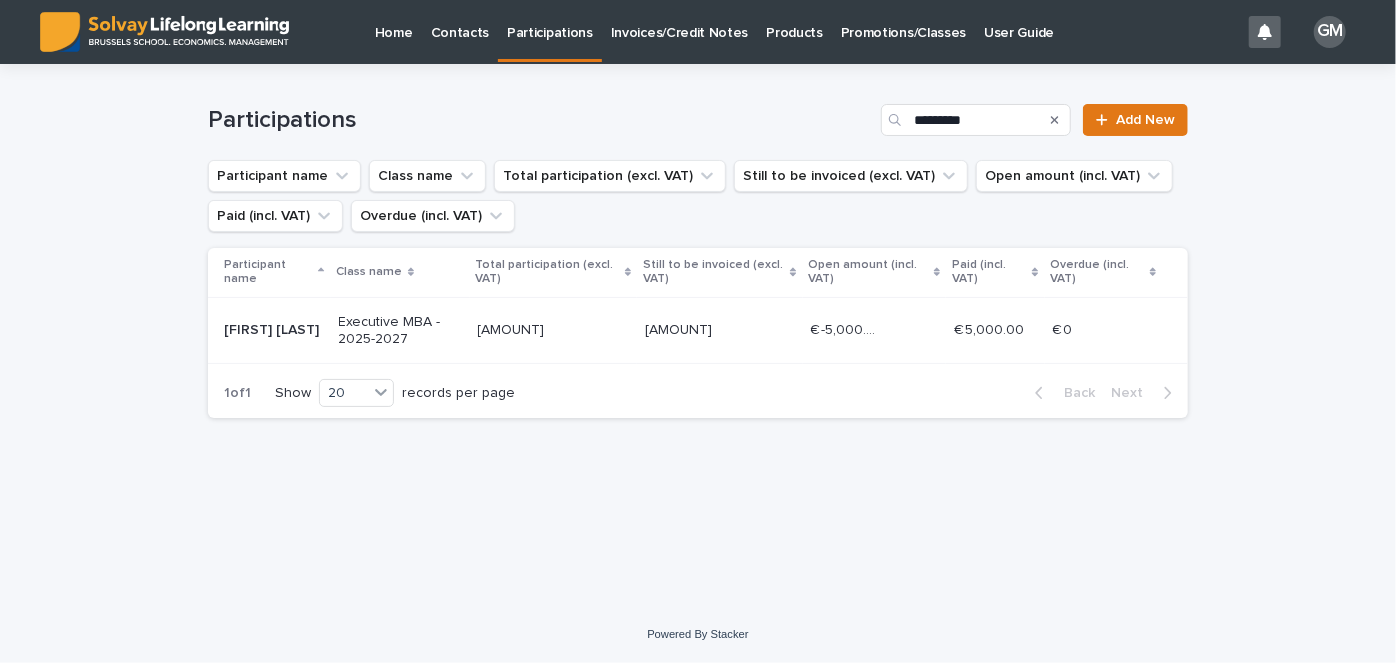 click on "[AMOUNT]" at bounding box center [513, 328] 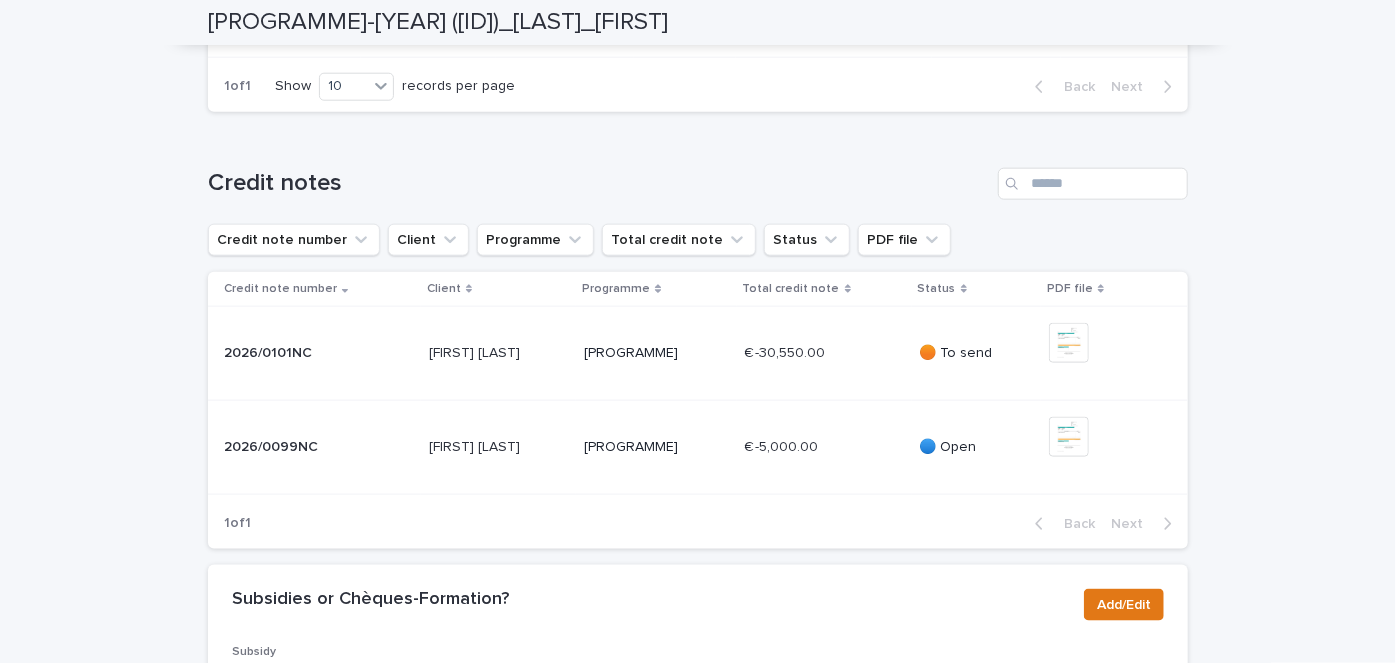 scroll, scrollTop: 1181, scrollLeft: 0, axis: vertical 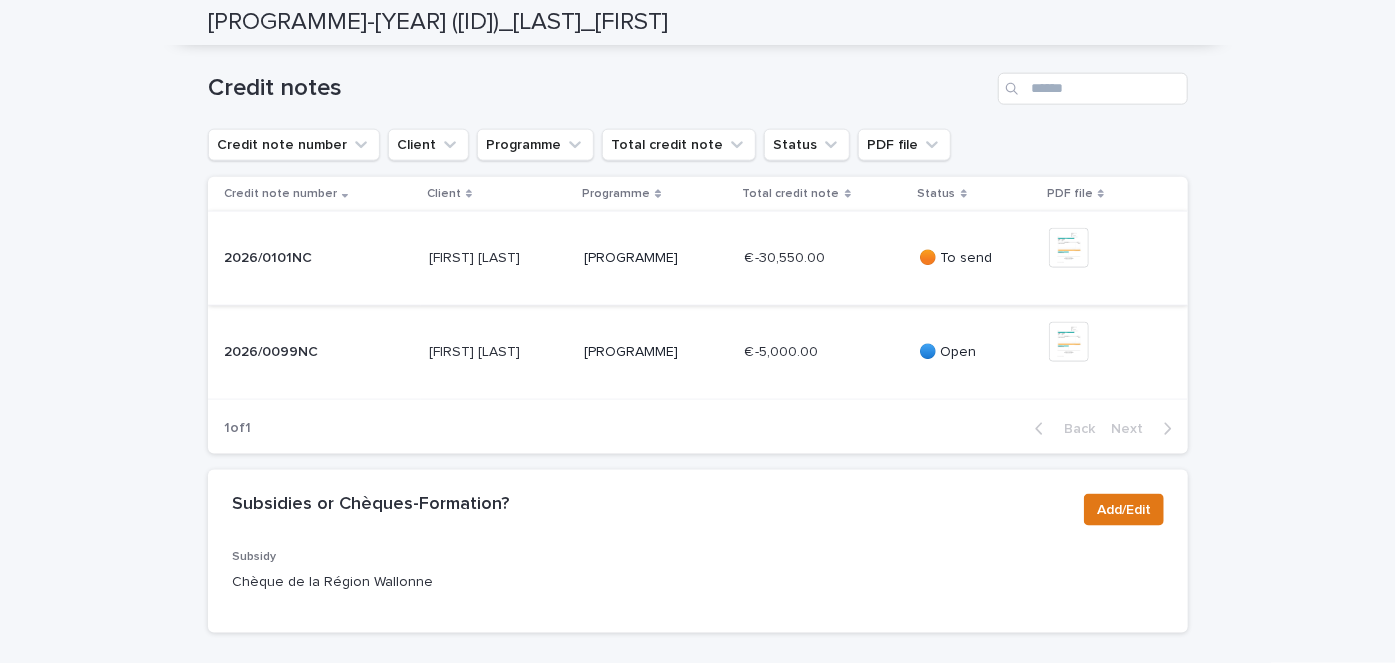 click at bounding box center [1069, 248] 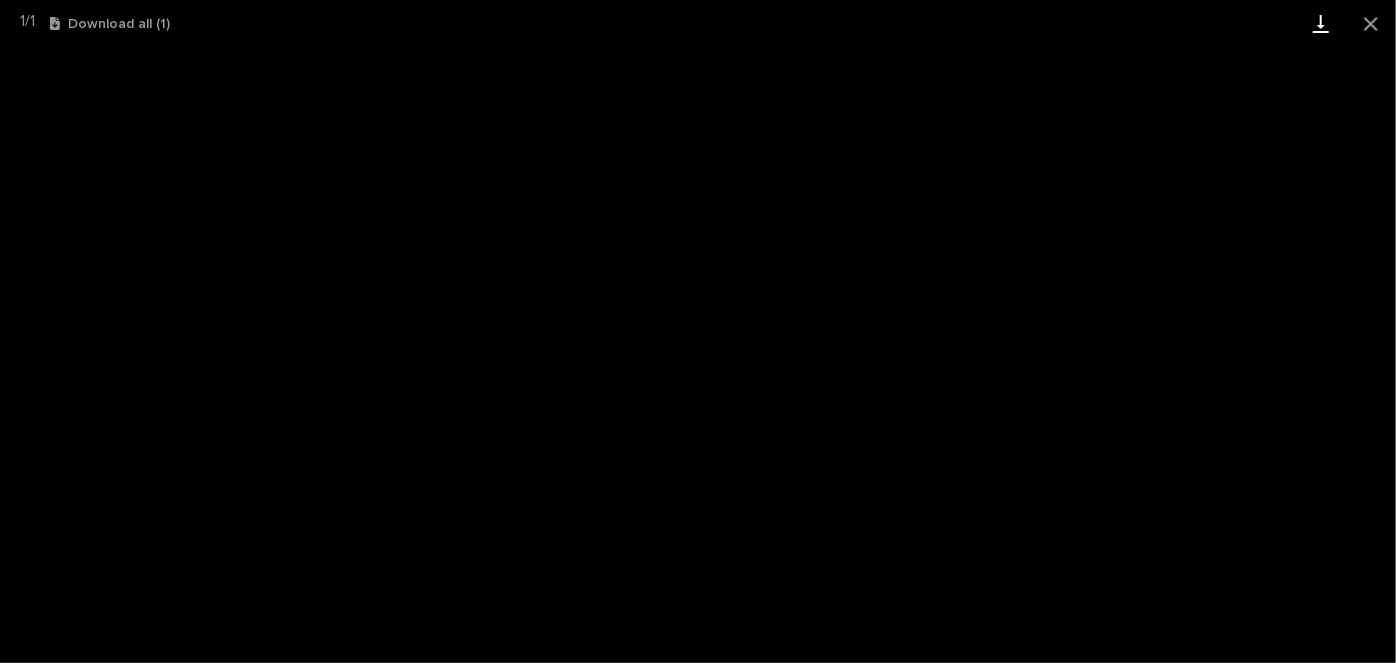 click at bounding box center [1321, 23] 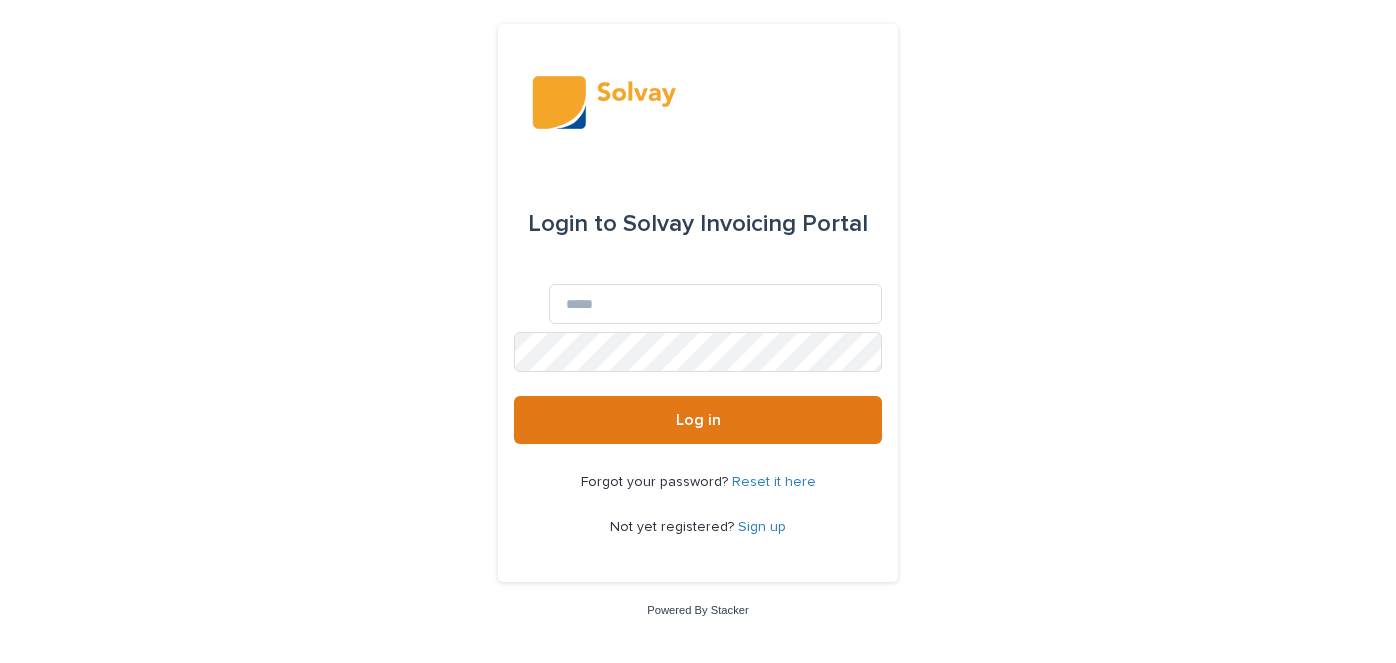 scroll, scrollTop: 0, scrollLeft: 0, axis: both 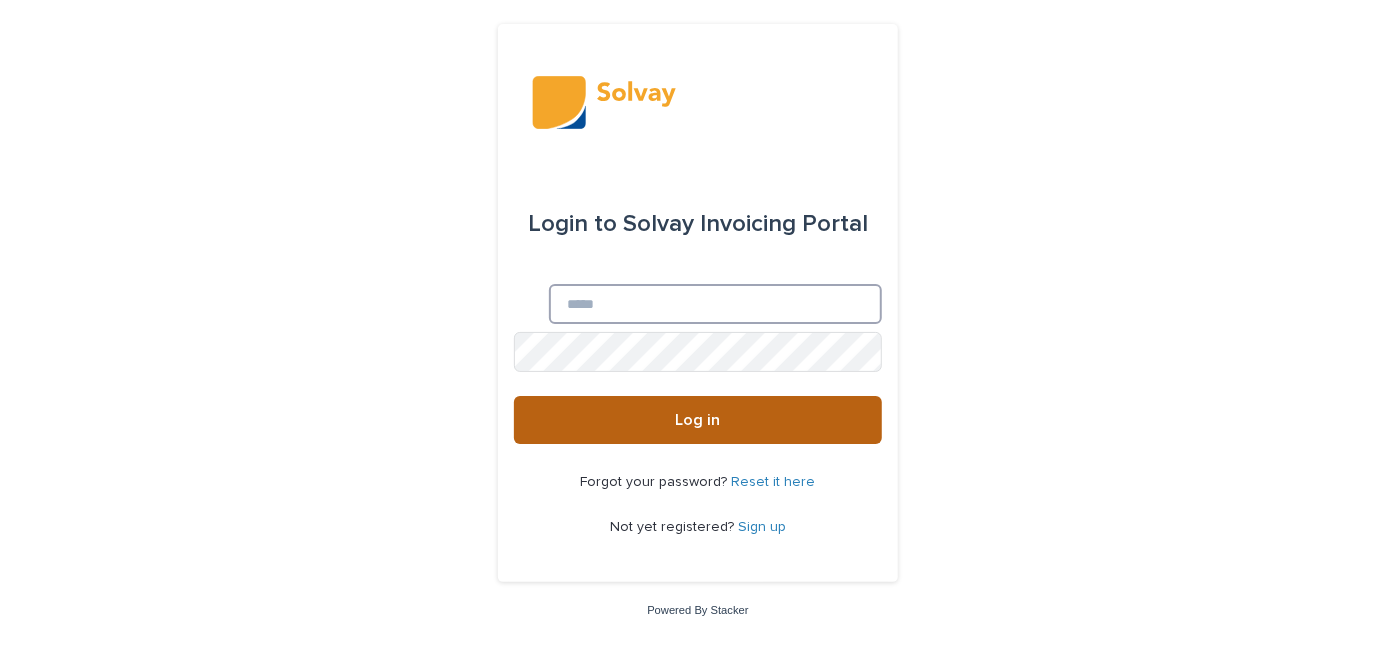 type on "**********" 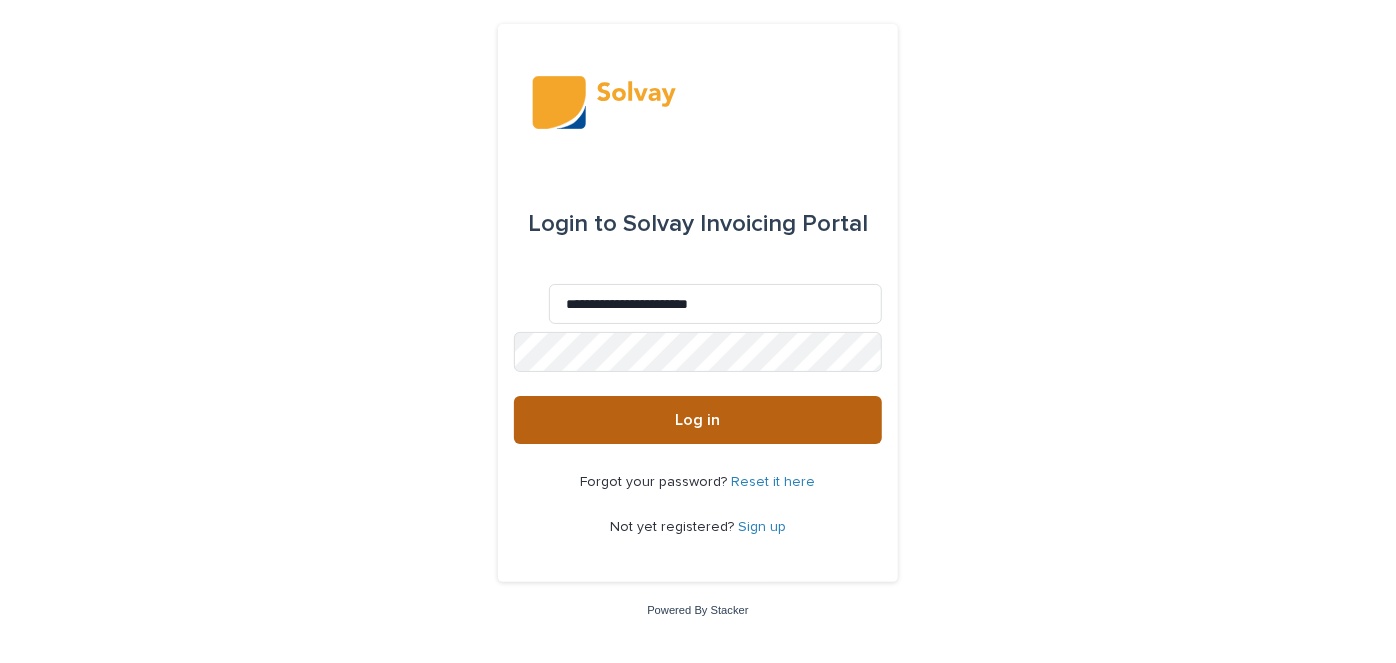 click on "Log in" at bounding box center (698, 420) 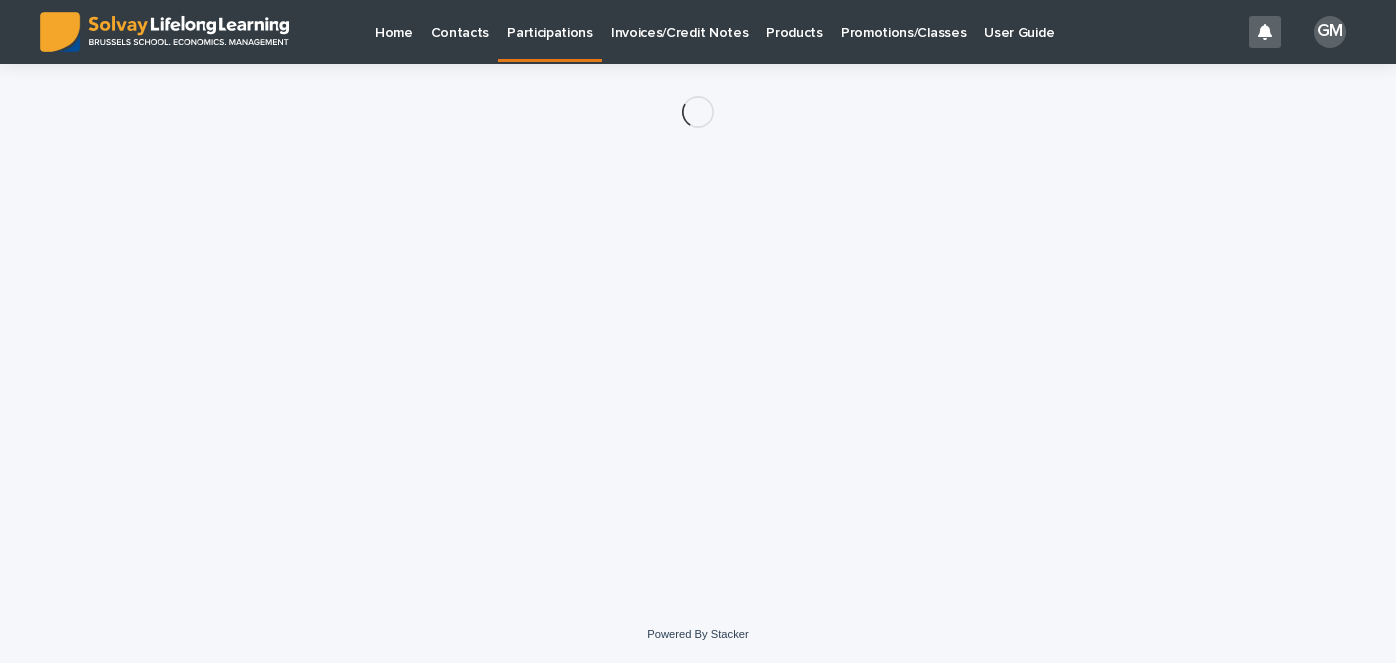 scroll, scrollTop: 0, scrollLeft: 0, axis: both 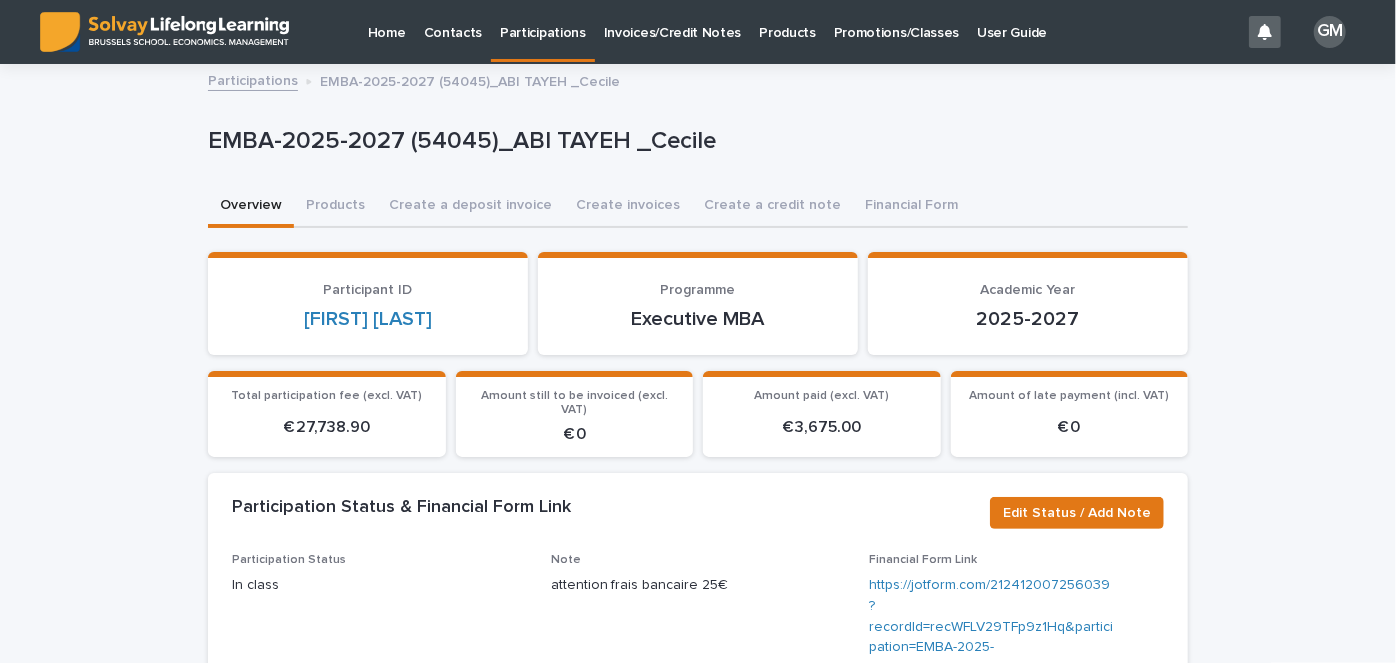 click on "Promotions/Classes" at bounding box center [896, 21] 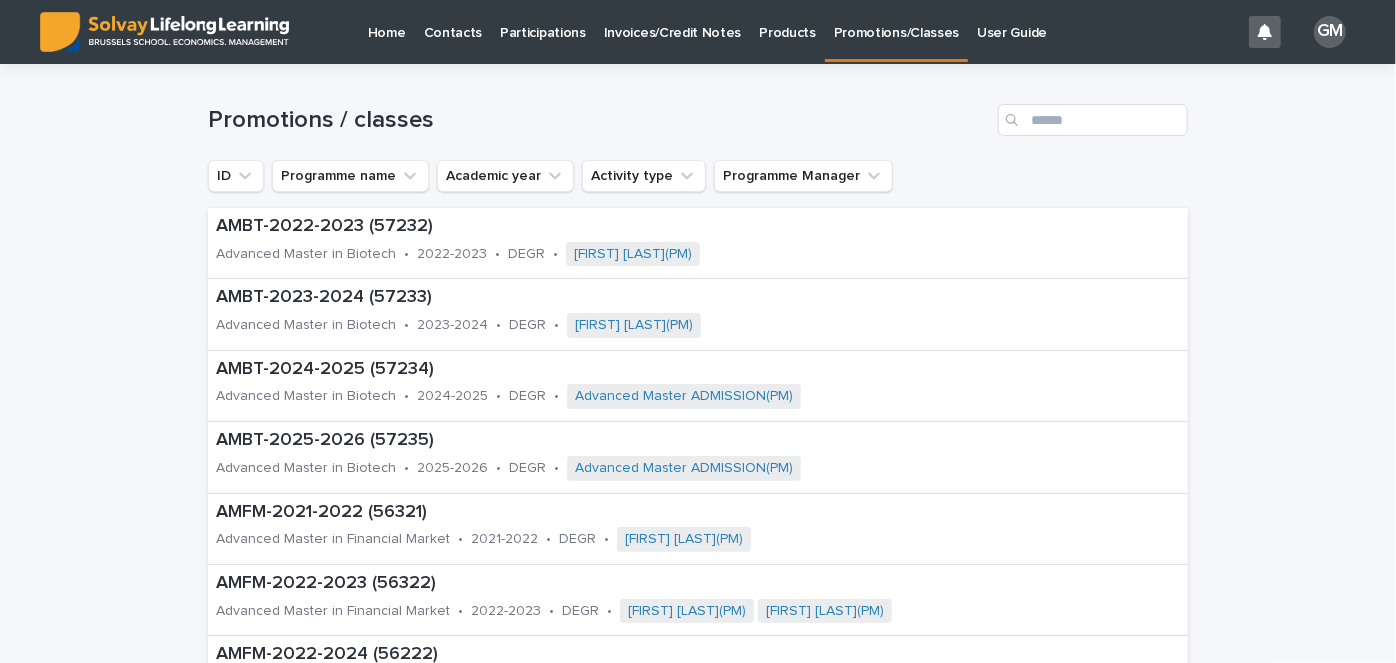 click on "Invoices/Credit Notes" at bounding box center (673, 21) 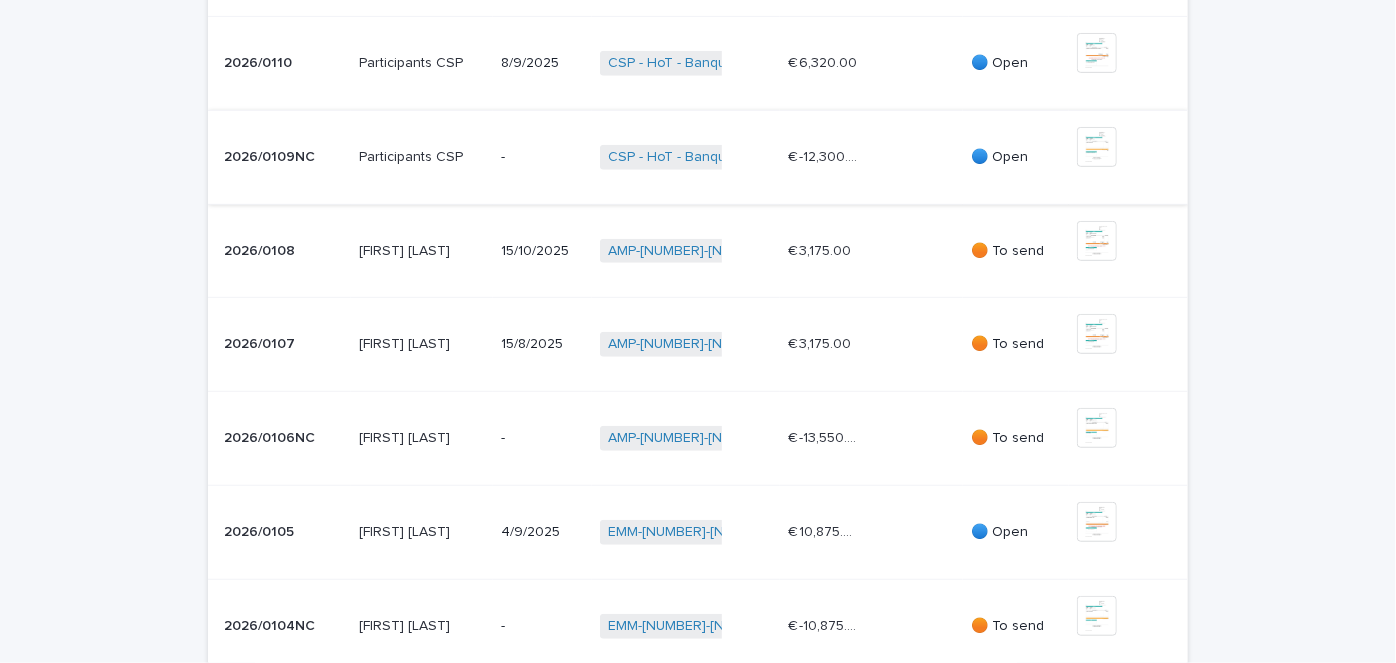 scroll, scrollTop: 727, scrollLeft: 0, axis: vertical 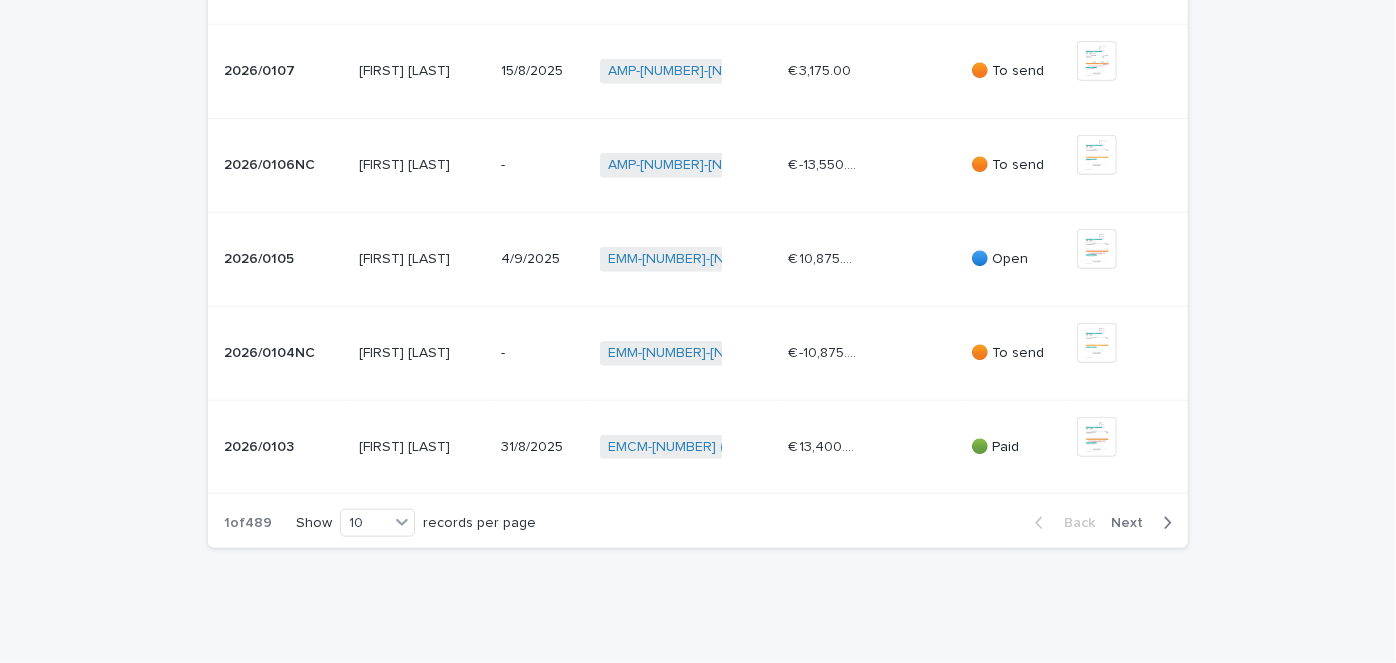 click on "Next" at bounding box center (1133, 523) 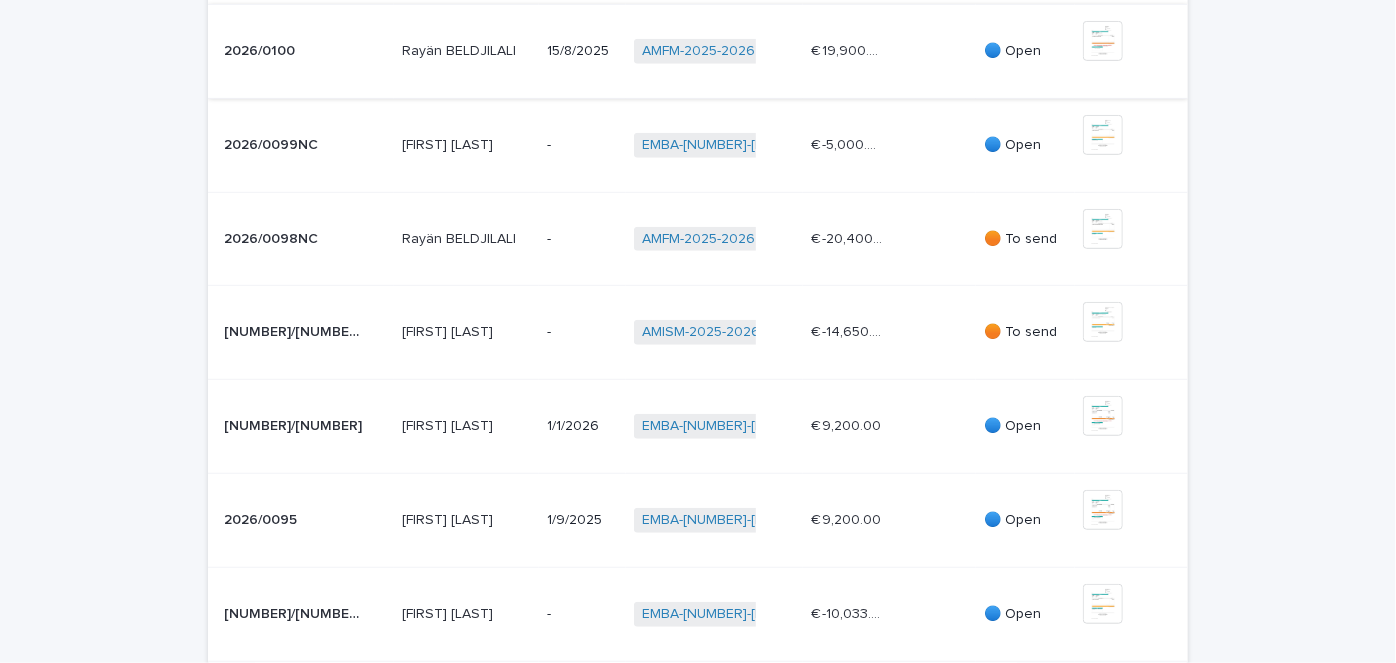 scroll, scrollTop: 727, scrollLeft: 0, axis: vertical 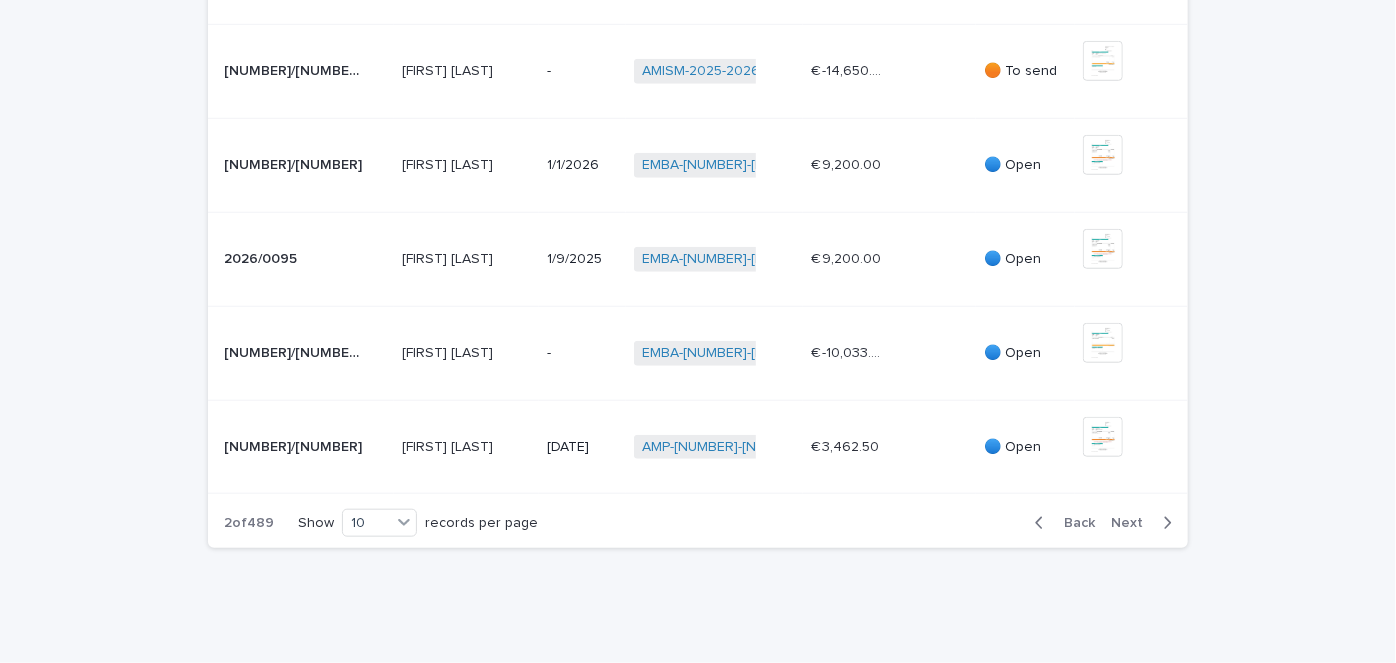 click on "Next" at bounding box center (1133, 523) 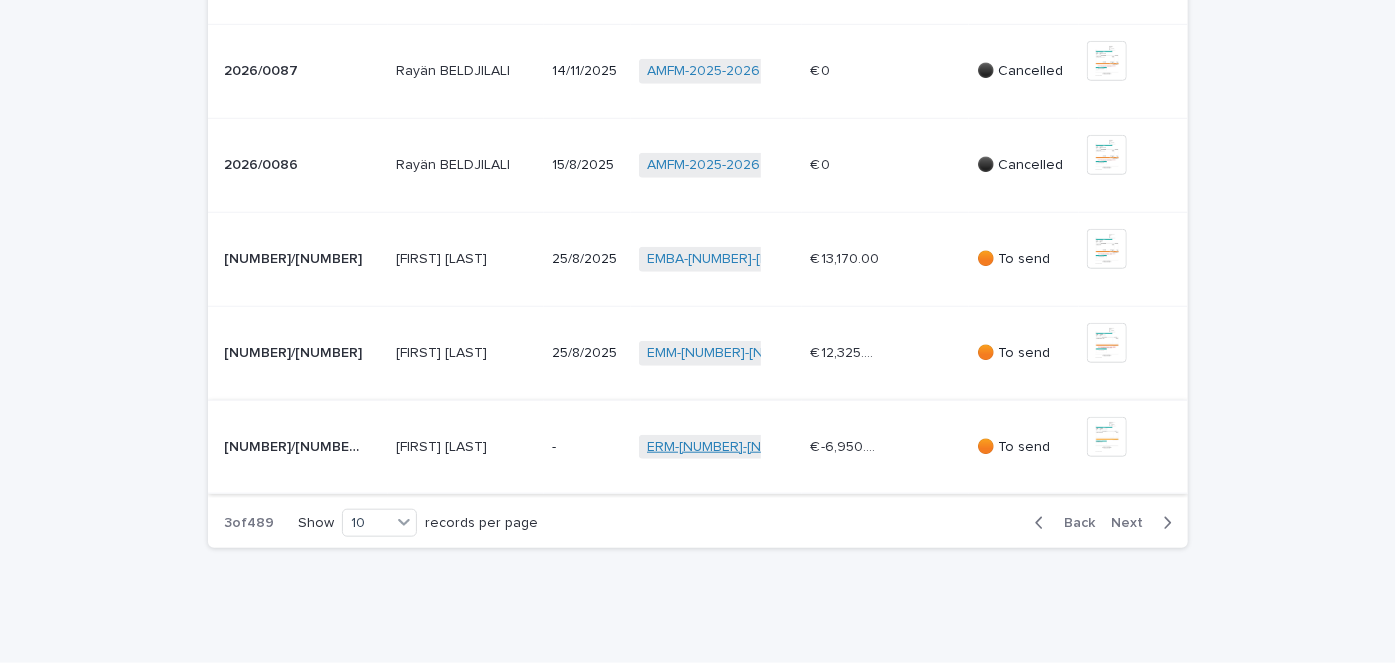 scroll, scrollTop: 454, scrollLeft: 0, axis: vertical 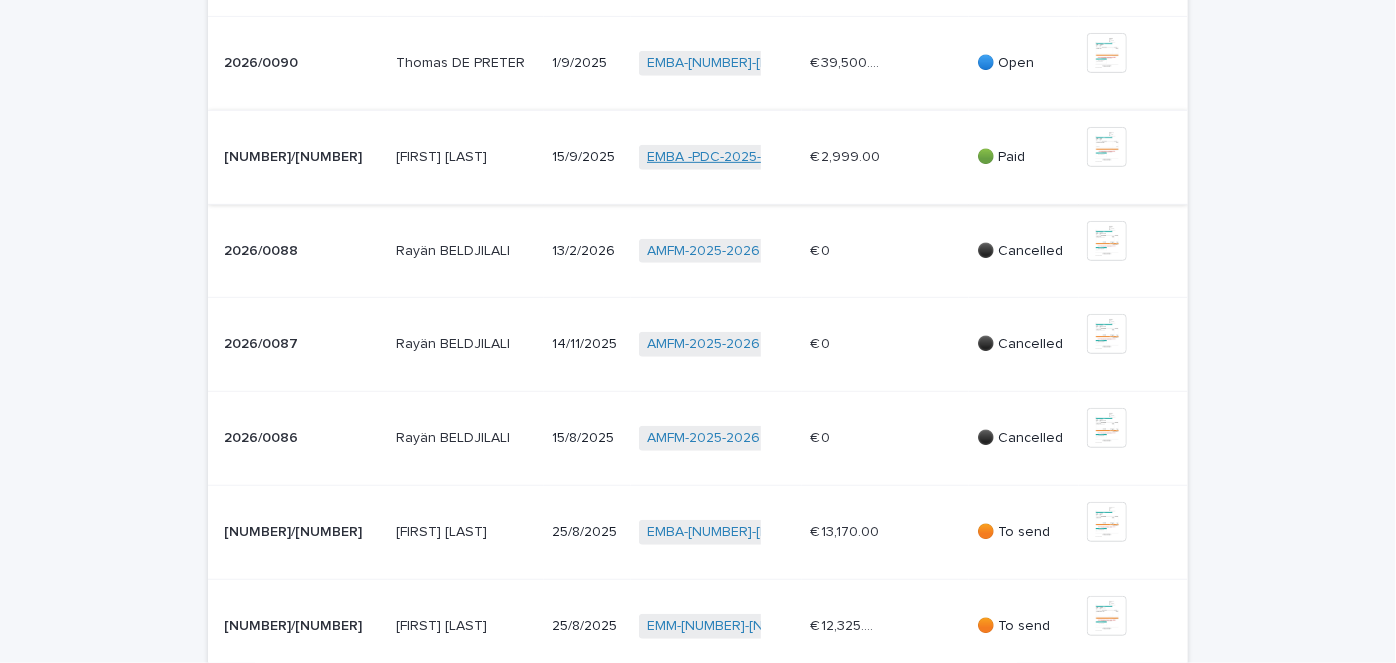 click on "EMBA -PDC-2025-2026 (54165)" at bounding box center (746, 157) 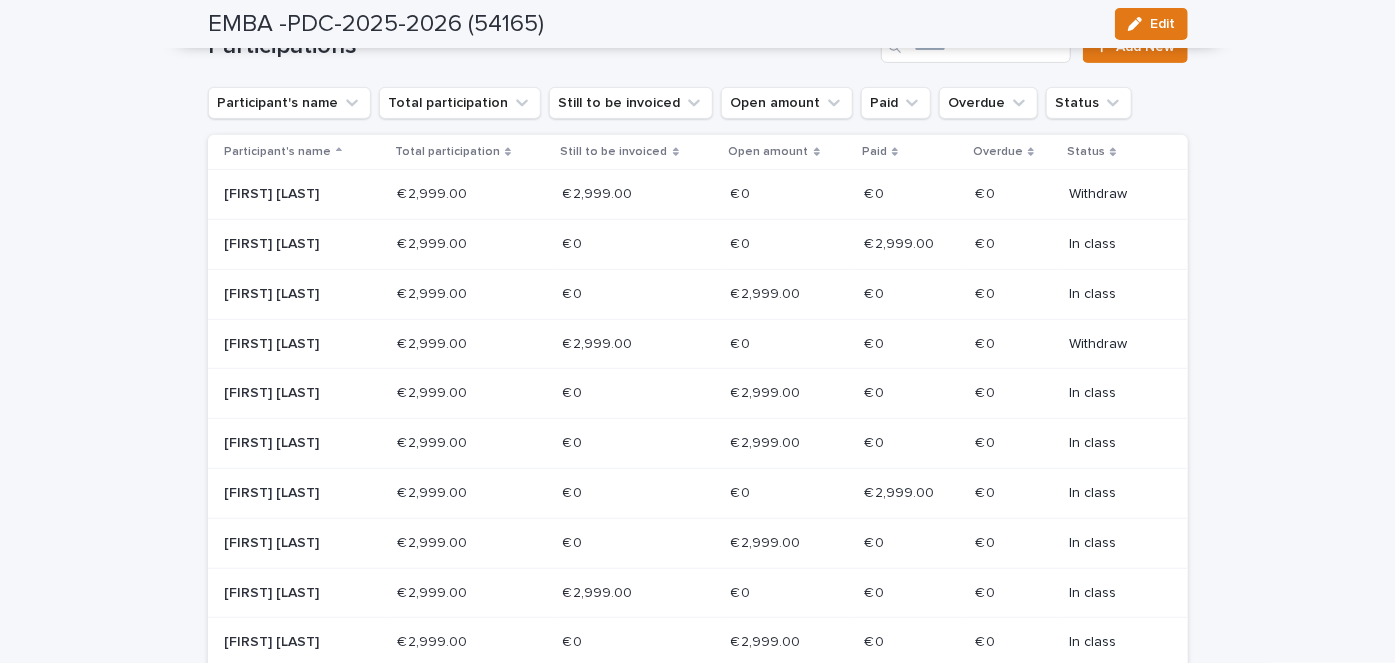 scroll, scrollTop: 0, scrollLeft: 0, axis: both 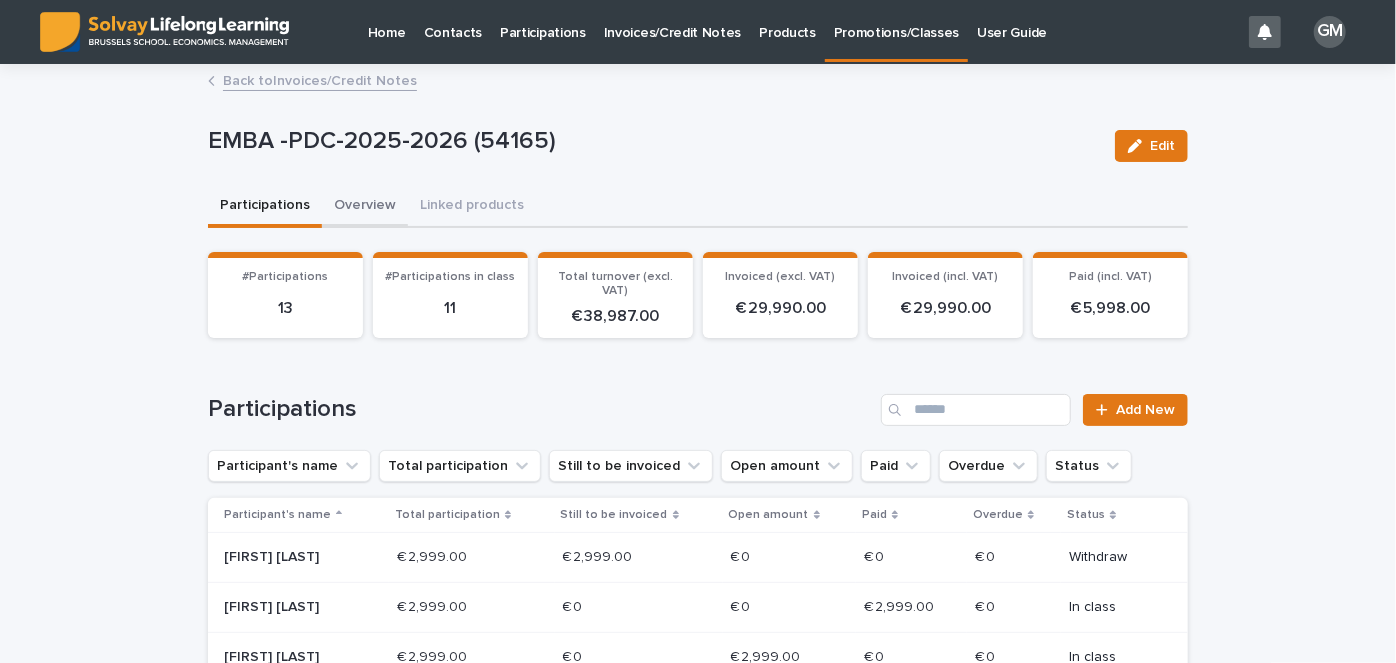 click on "Overview" at bounding box center [365, 207] 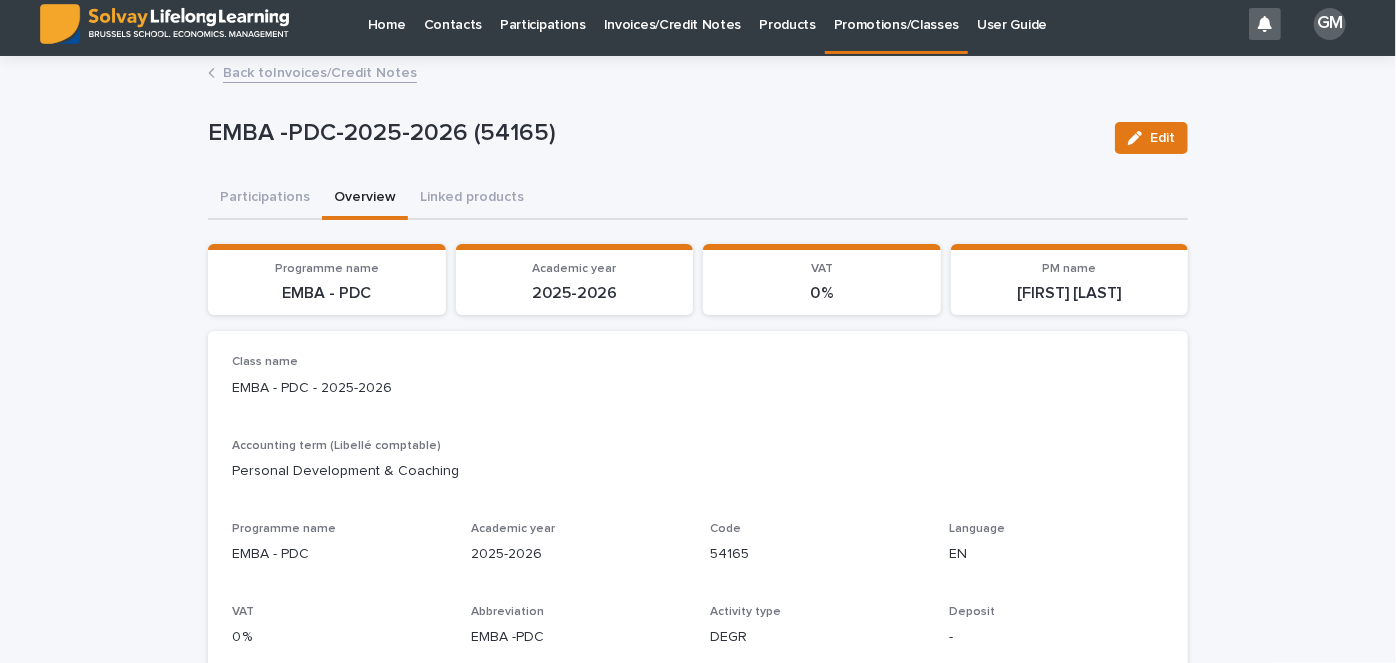 scroll, scrollTop: 0, scrollLeft: 0, axis: both 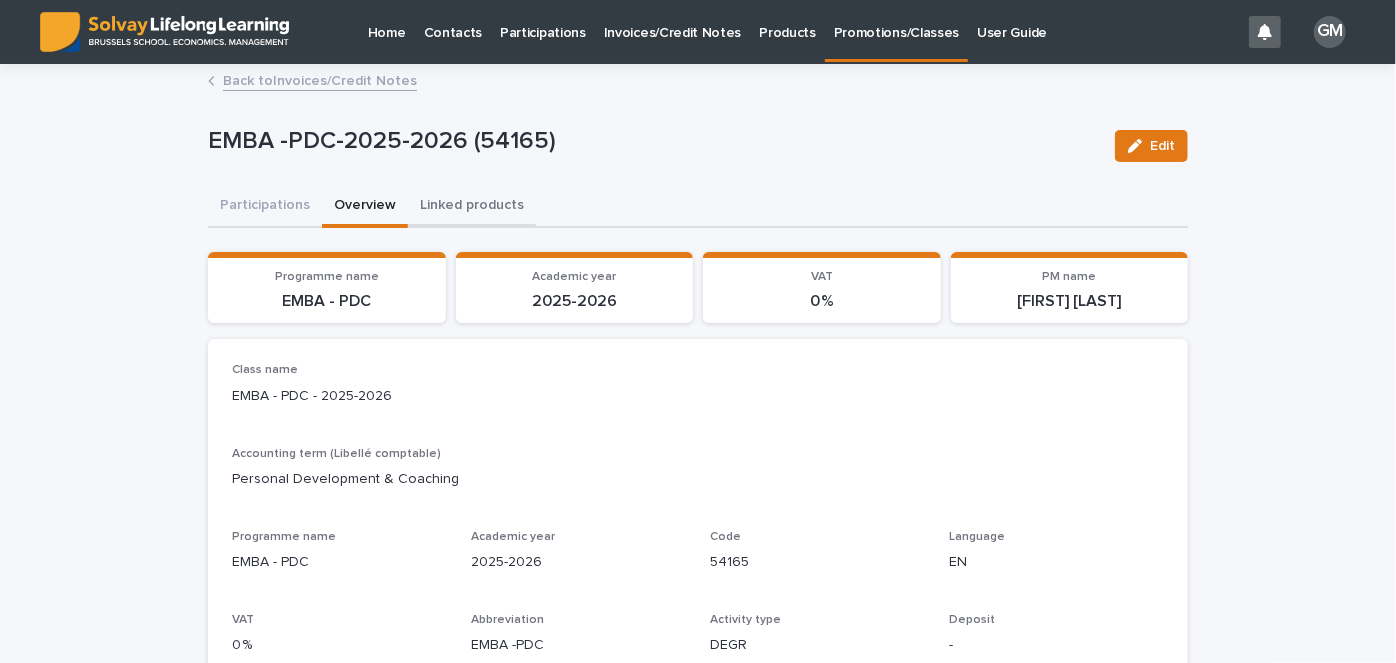 click on "Linked products" at bounding box center (472, 207) 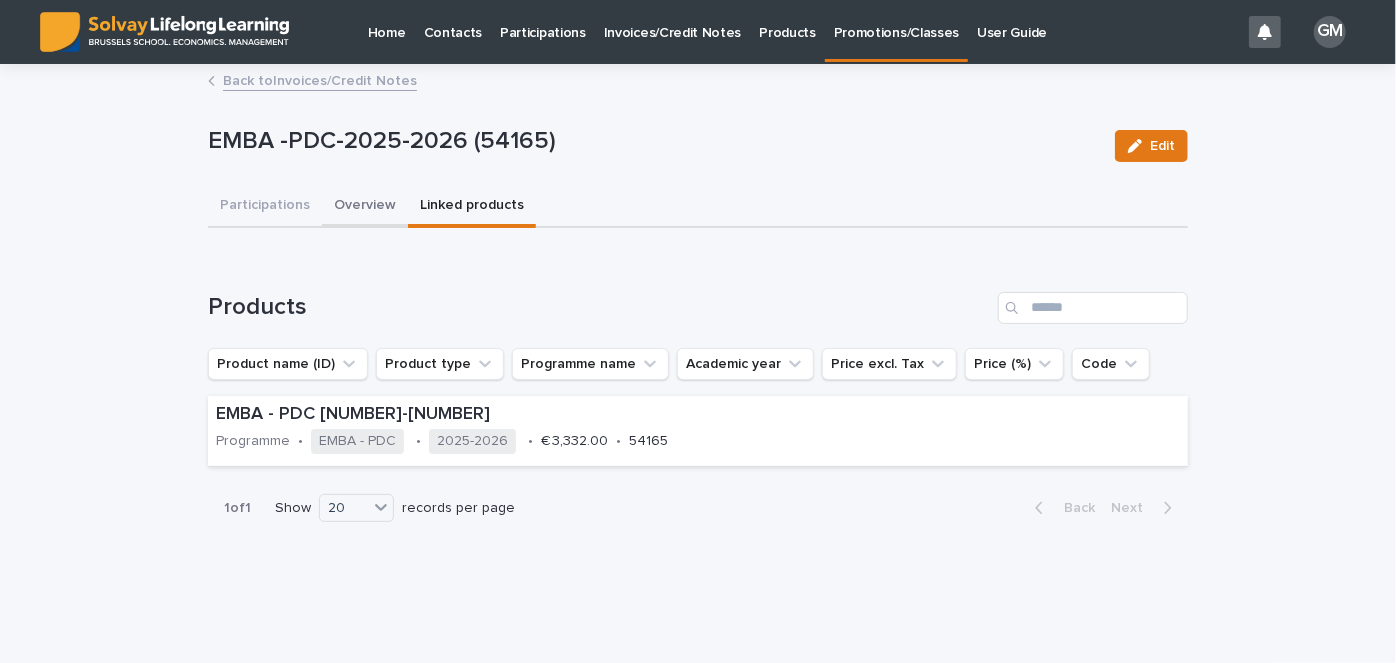 click on "Overview" at bounding box center [365, 207] 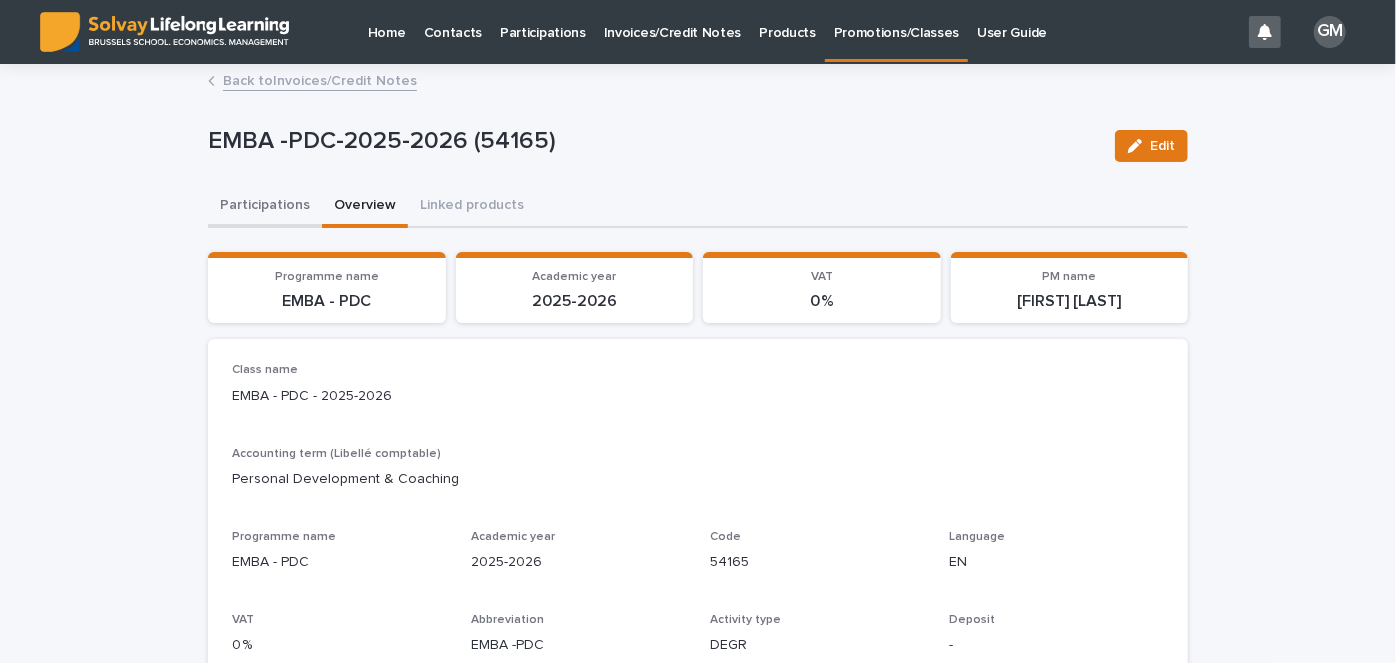 click on "Participations" at bounding box center [265, 207] 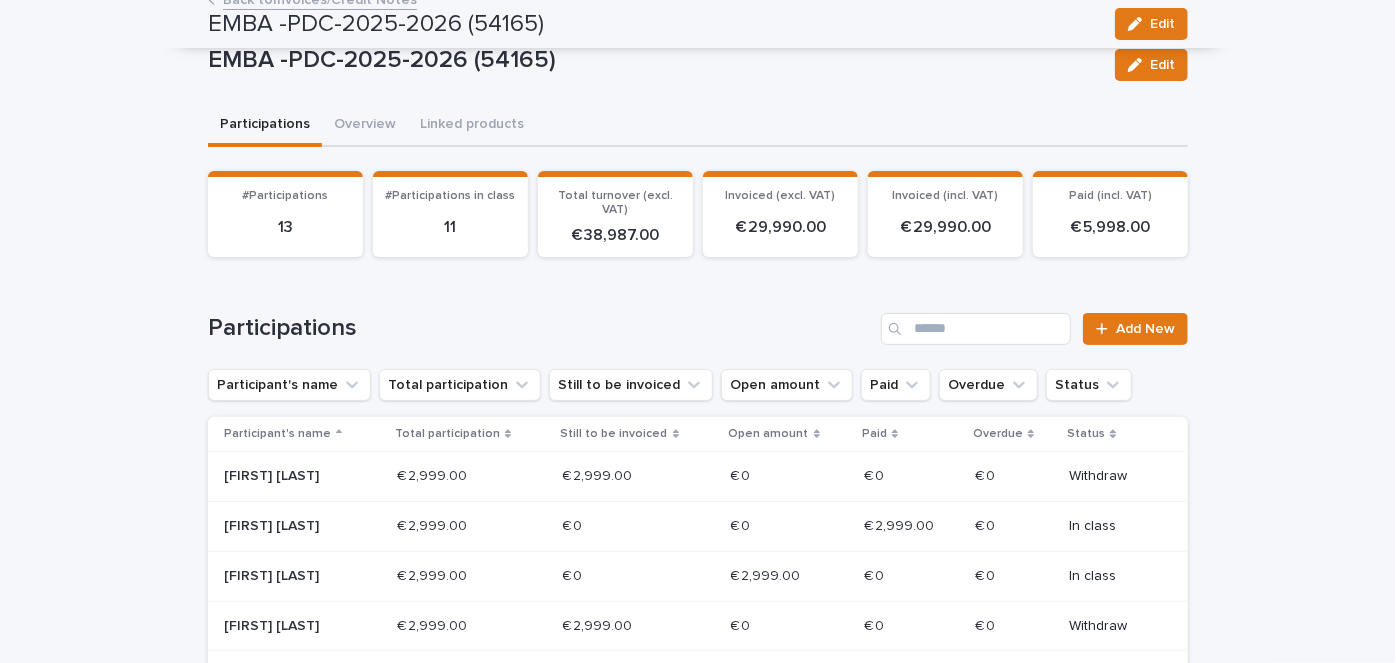 scroll, scrollTop: 0, scrollLeft: 0, axis: both 